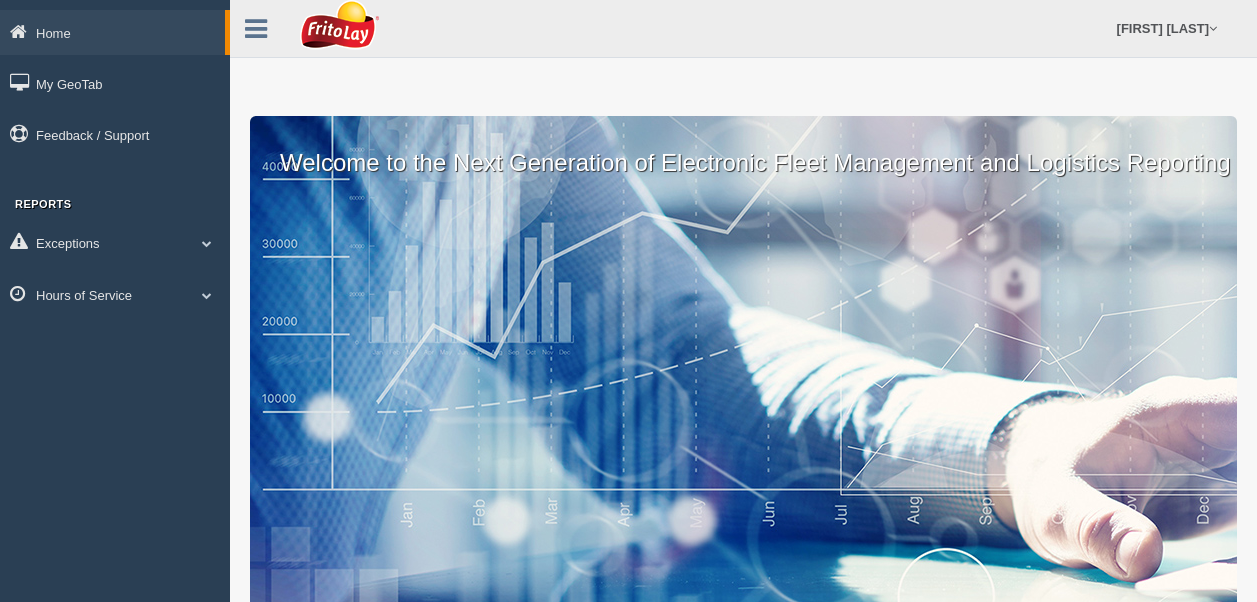 scroll, scrollTop: 0, scrollLeft: 0, axis: both 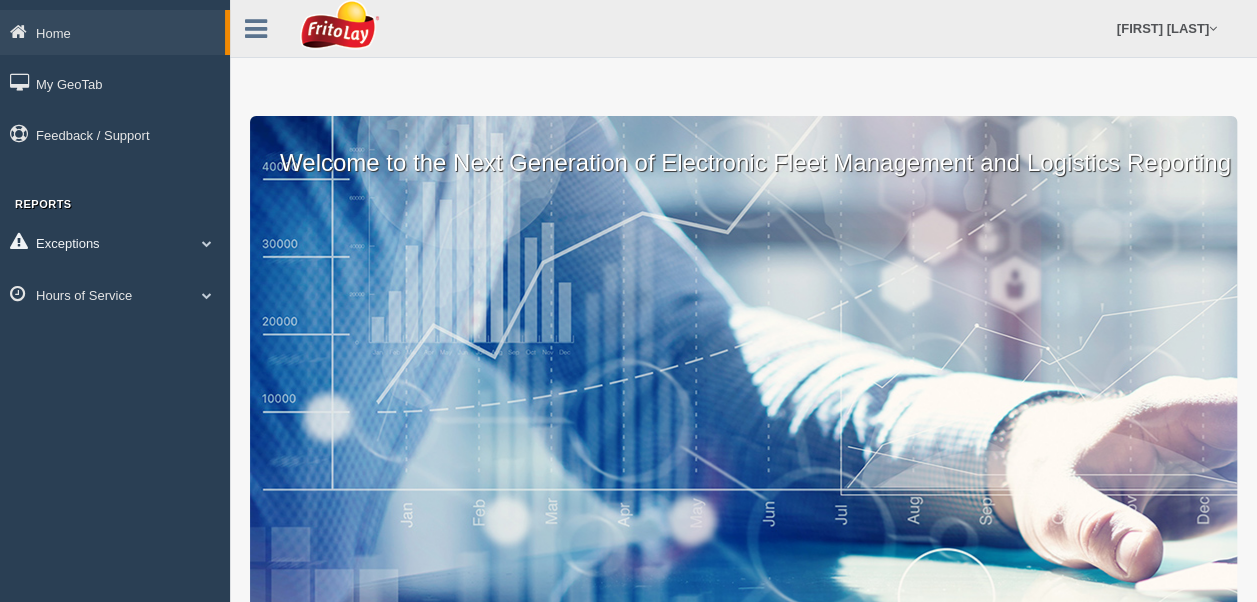 click on "Exceptions" at bounding box center (112, 32) 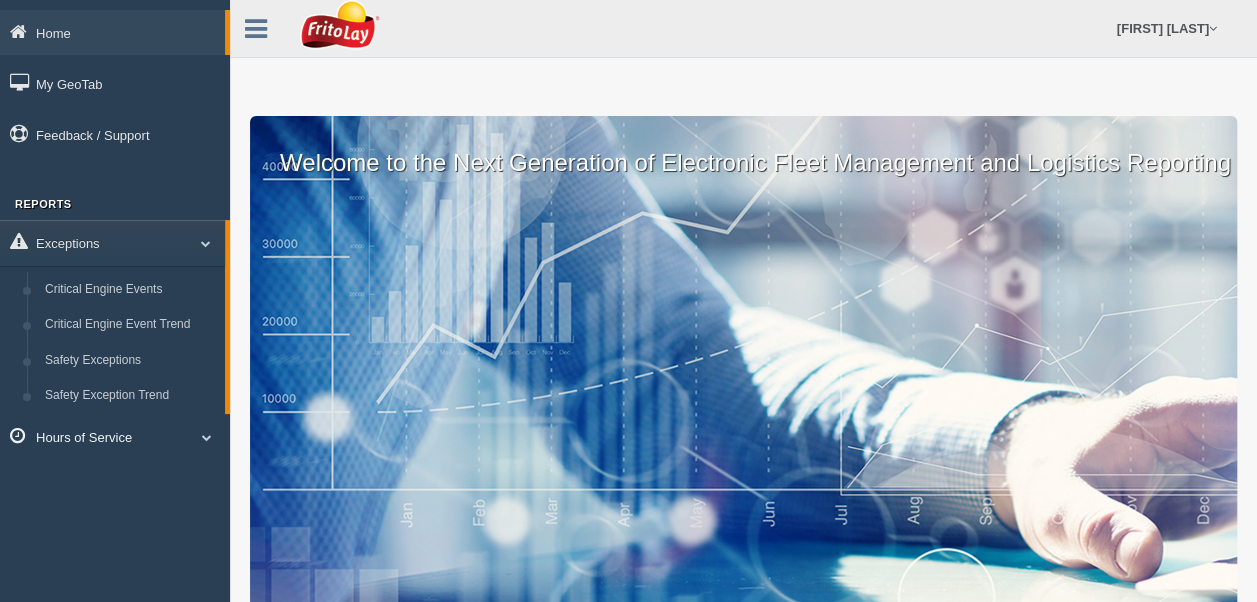 click on "Hours of Service" at bounding box center (112, 32) 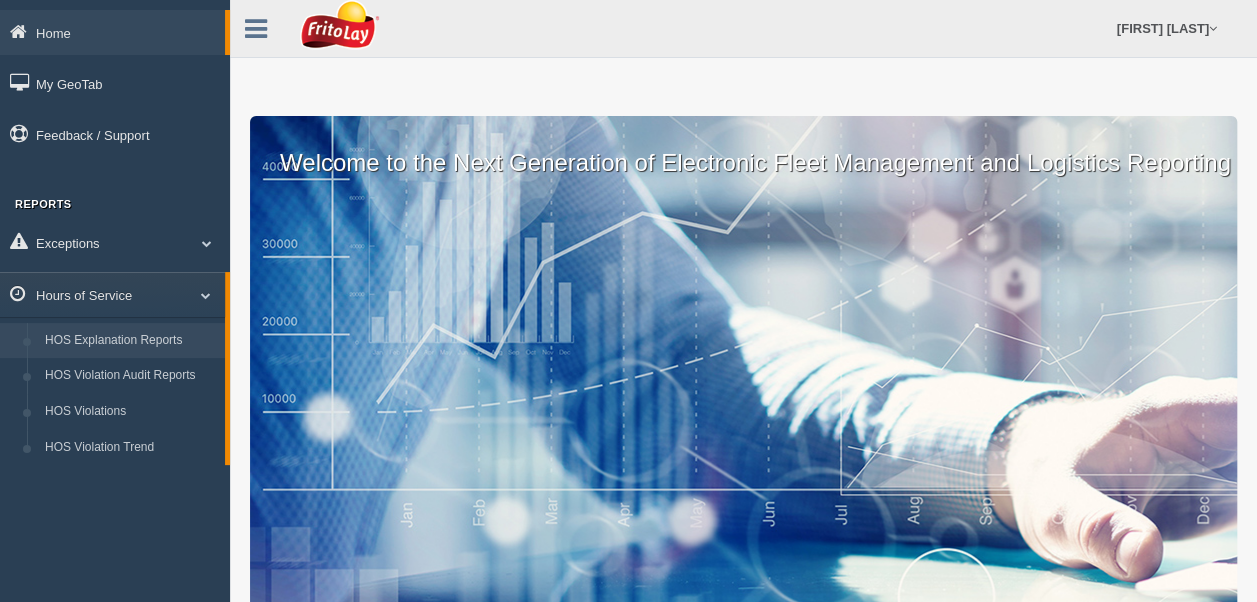 click on "HOS Explanation Reports" at bounding box center [130, 341] 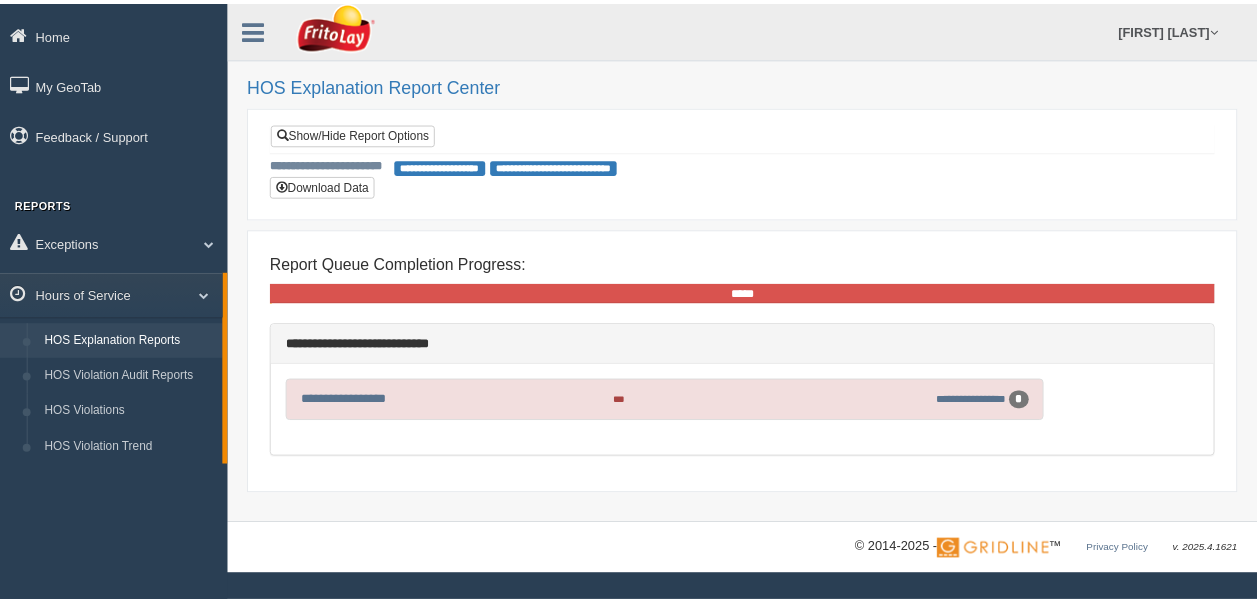 scroll, scrollTop: 0, scrollLeft: 0, axis: both 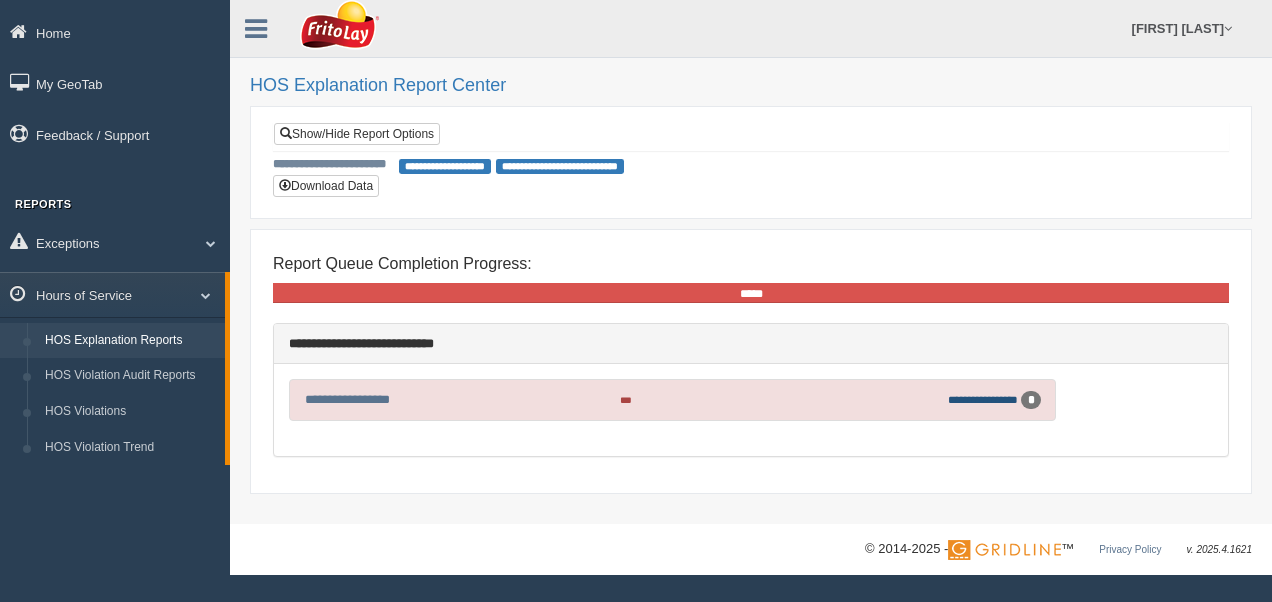 click on "**********" at bounding box center (983, 399) 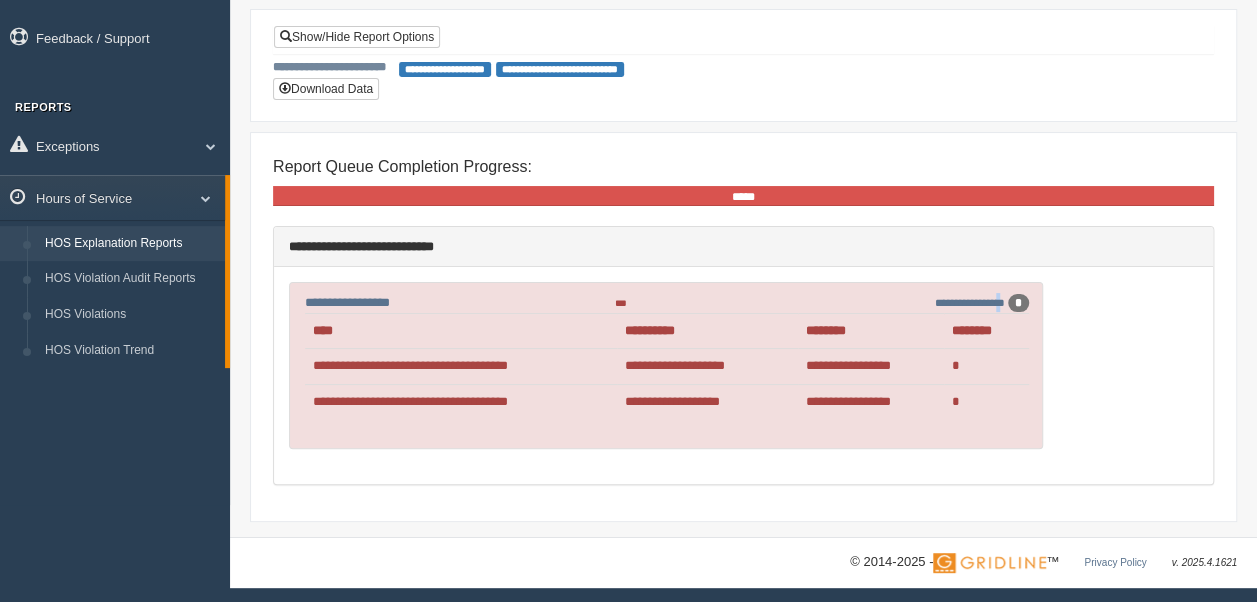 scroll, scrollTop: 0, scrollLeft: 0, axis: both 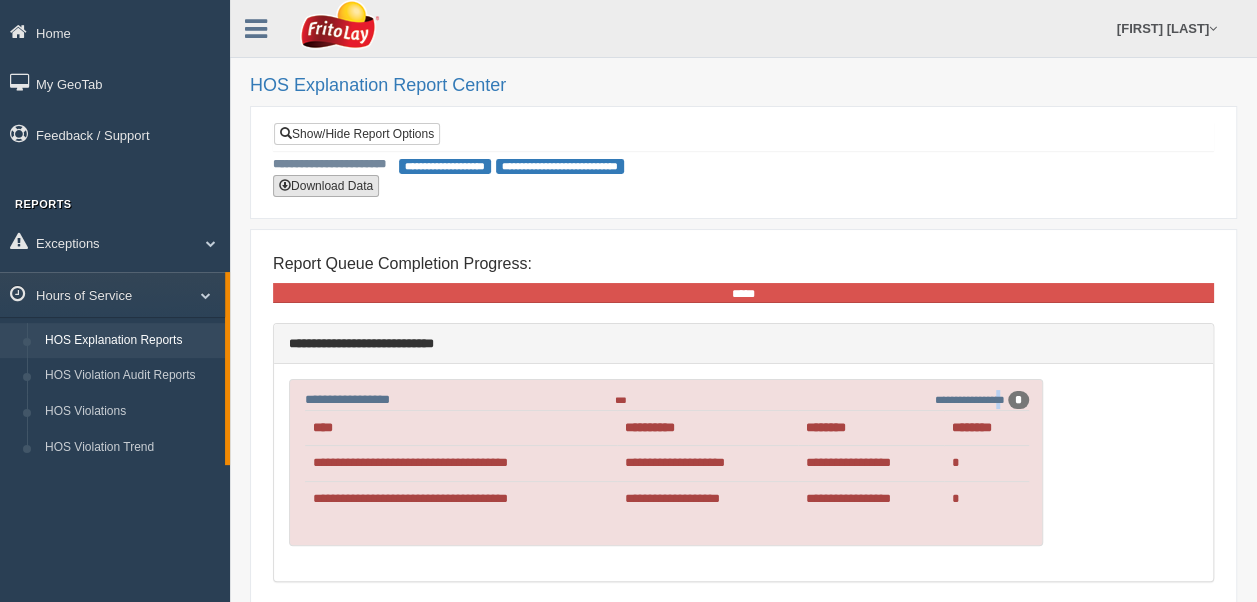 click on "Download Data" at bounding box center (326, 186) 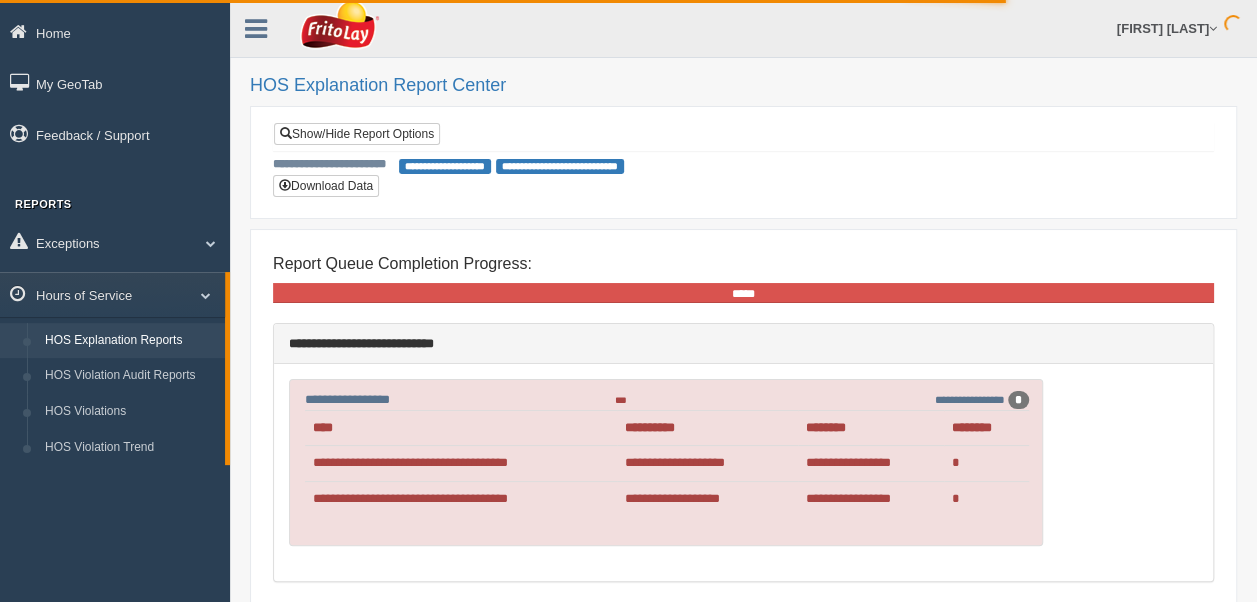 click on "**********" at bounding box center [743, 165] 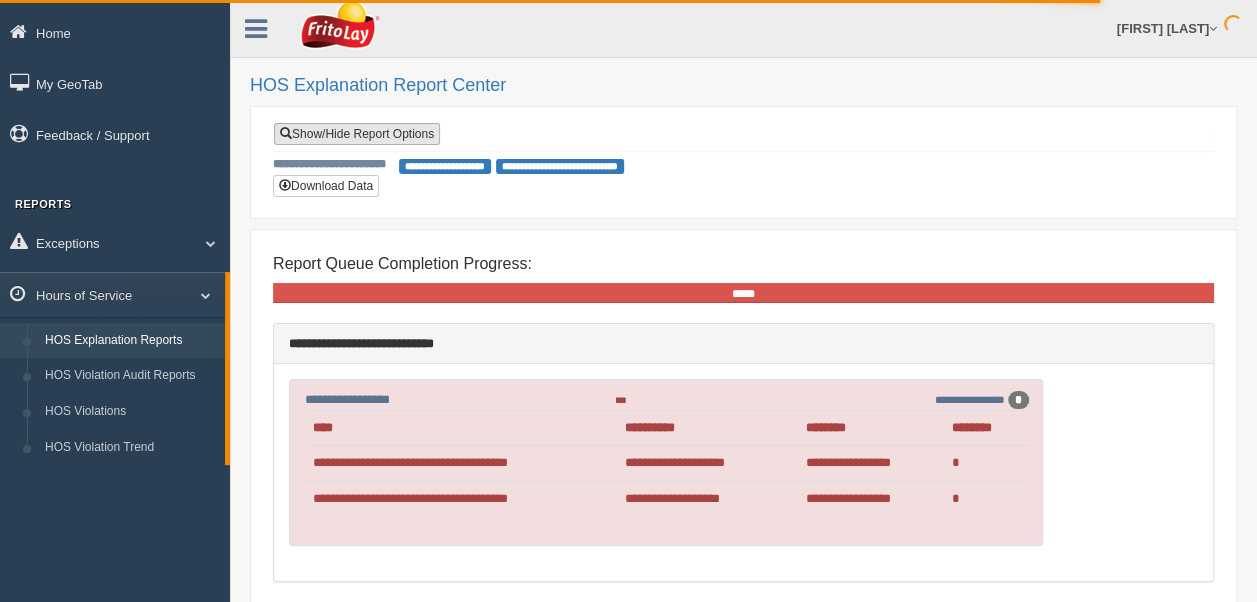 click on "Show/Hide Report Options" at bounding box center [357, 134] 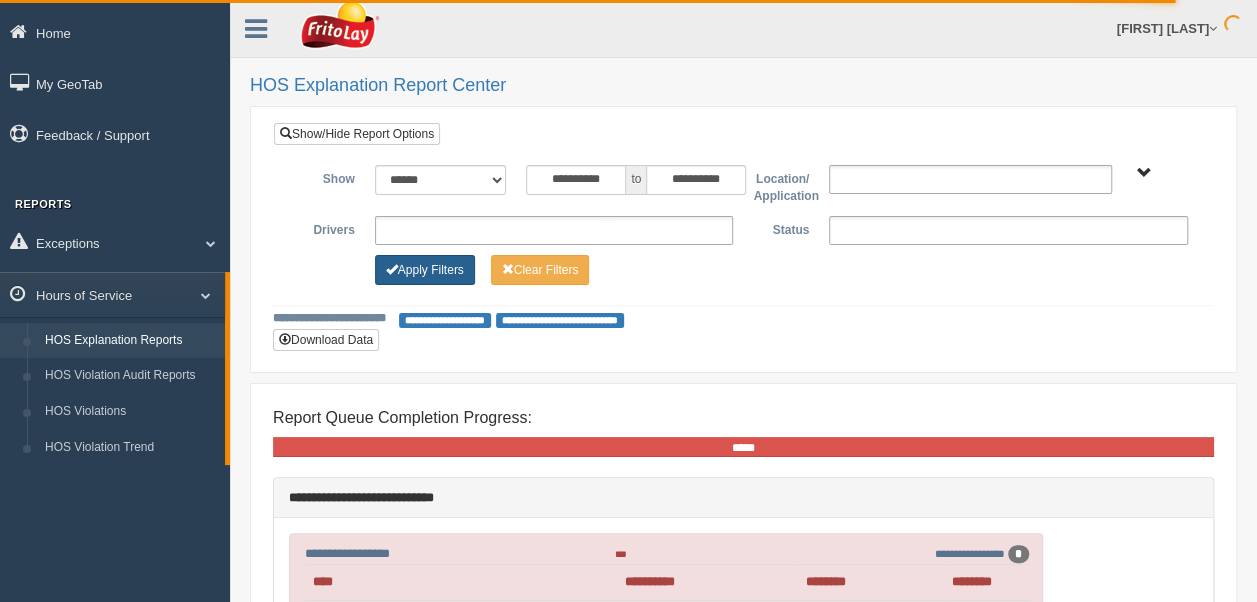 click on "Apply Filters" at bounding box center (425, 270) 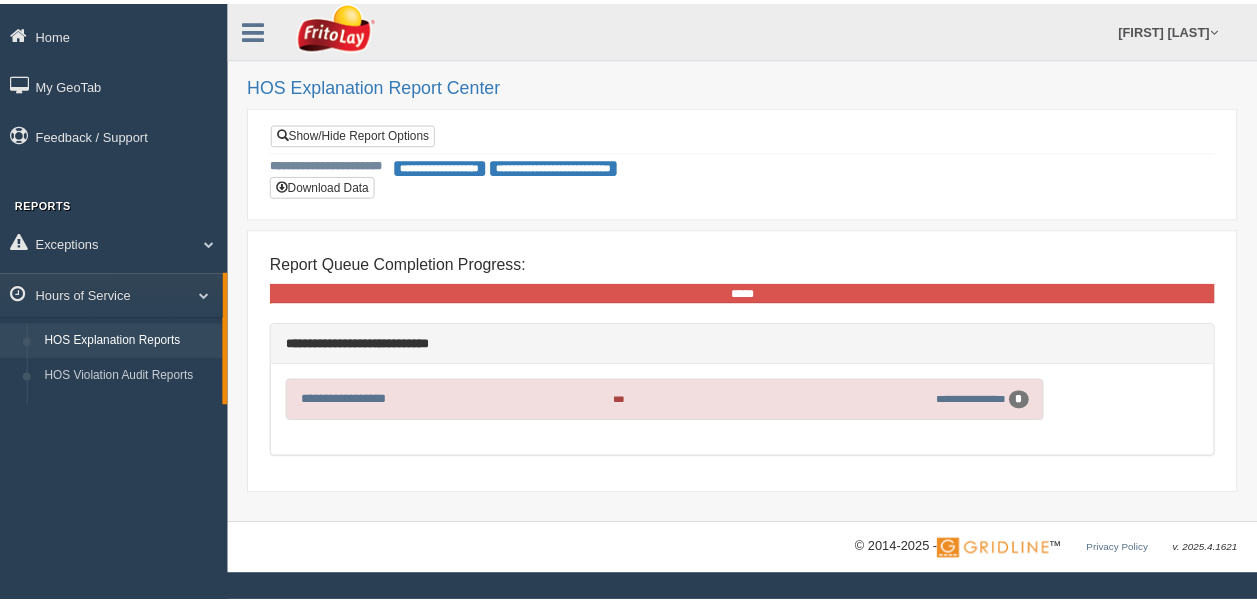 scroll, scrollTop: 0, scrollLeft: 0, axis: both 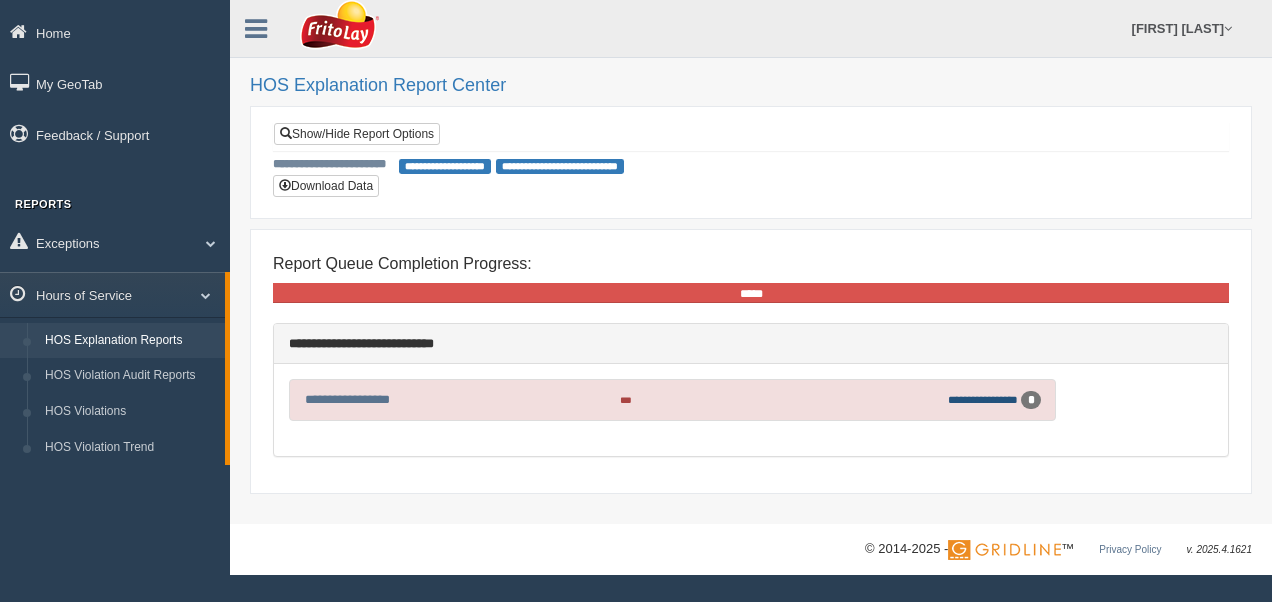 click on "**********" at bounding box center [983, 399] 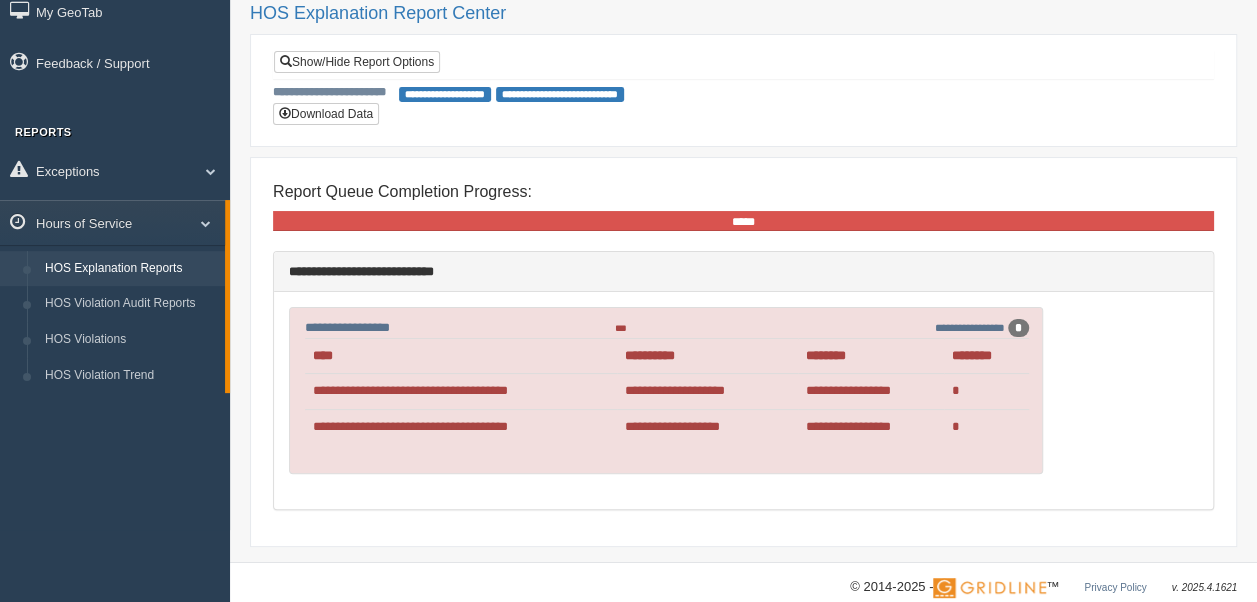 scroll, scrollTop: 97, scrollLeft: 0, axis: vertical 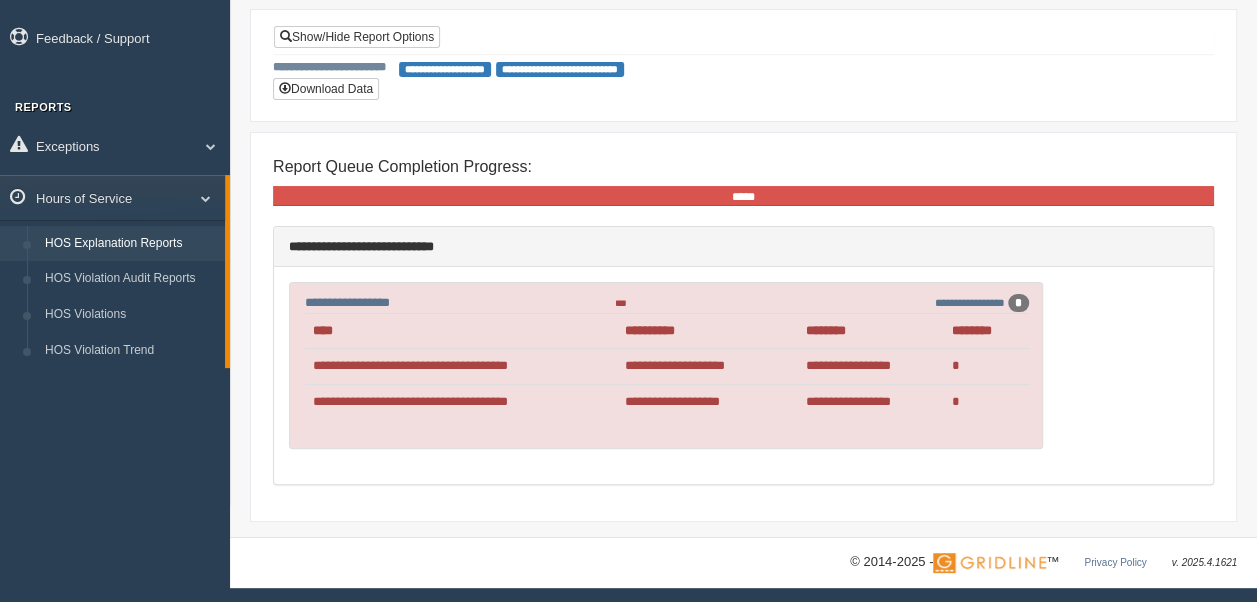 click on "**********" at bounding box center (461, 367) 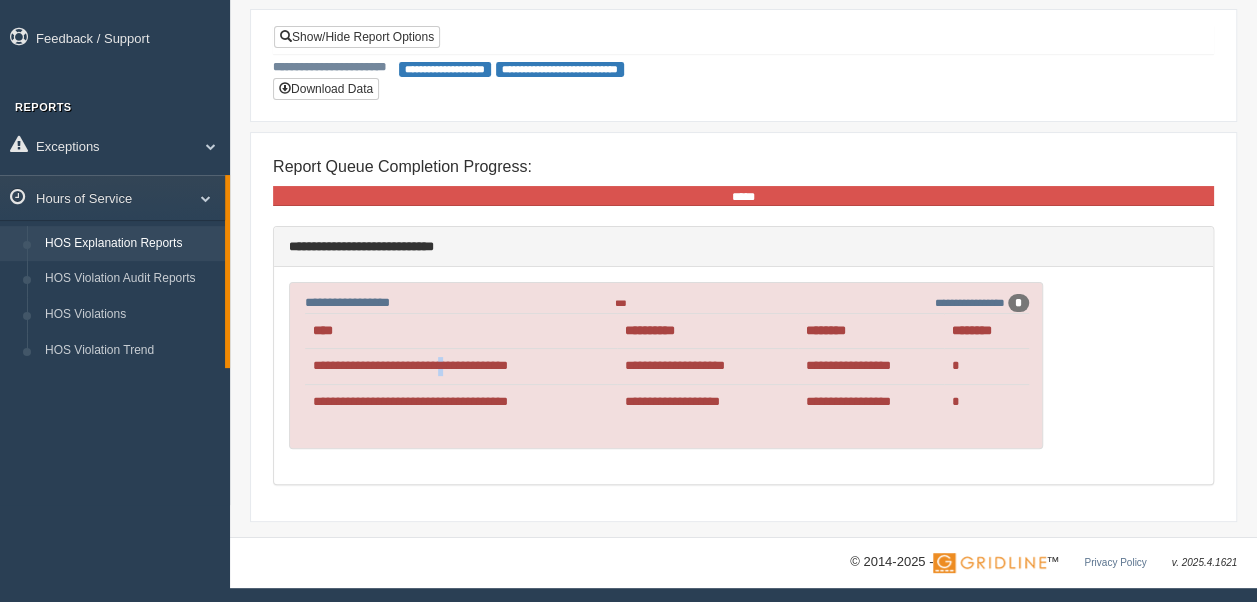 click on "**********" at bounding box center (461, 367) 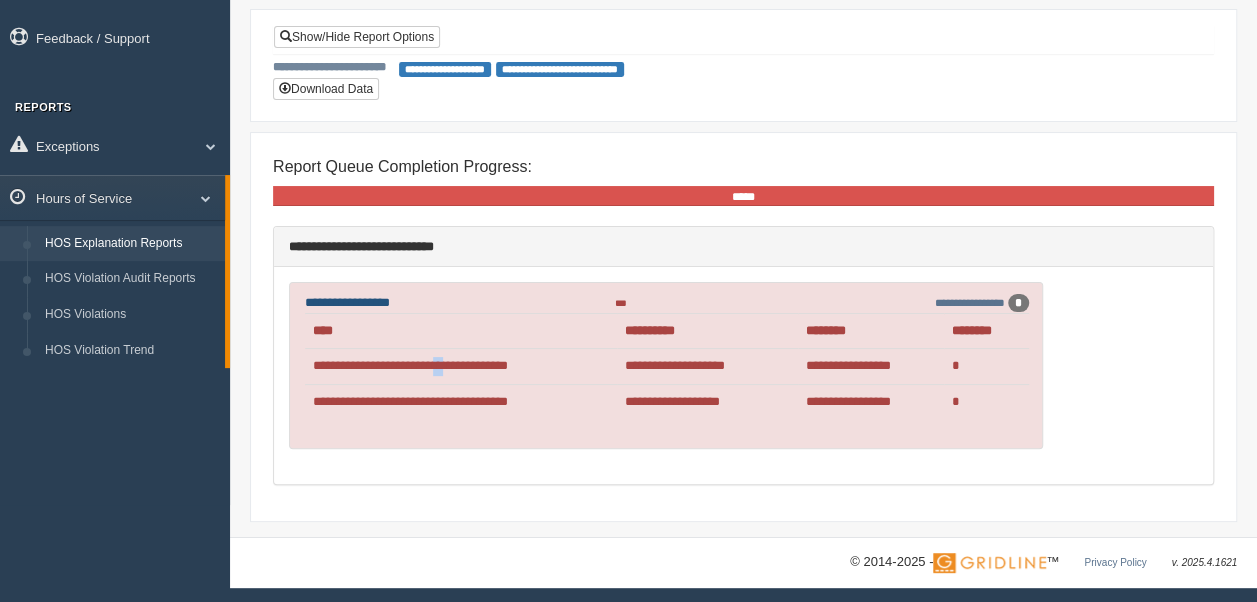 drag, startPoint x: 473, startPoint y: 360, endPoint x: 353, endPoint y: 295, distance: 136.47343 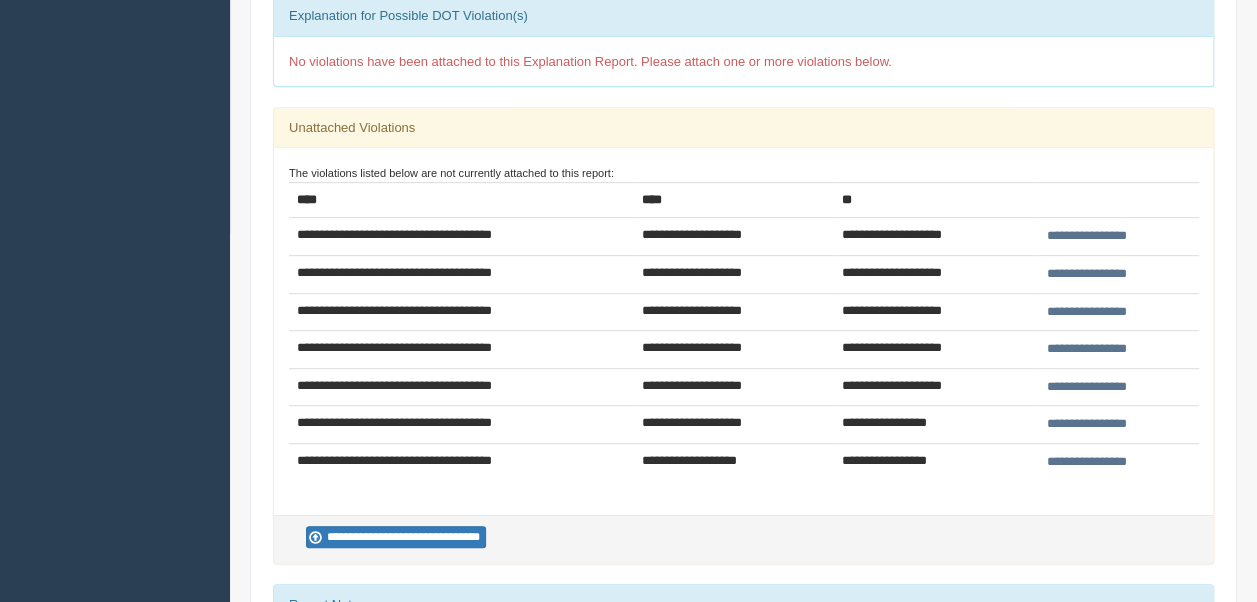 scroll, scrollTop: 400, scrollLeft: 0, axis: vertical 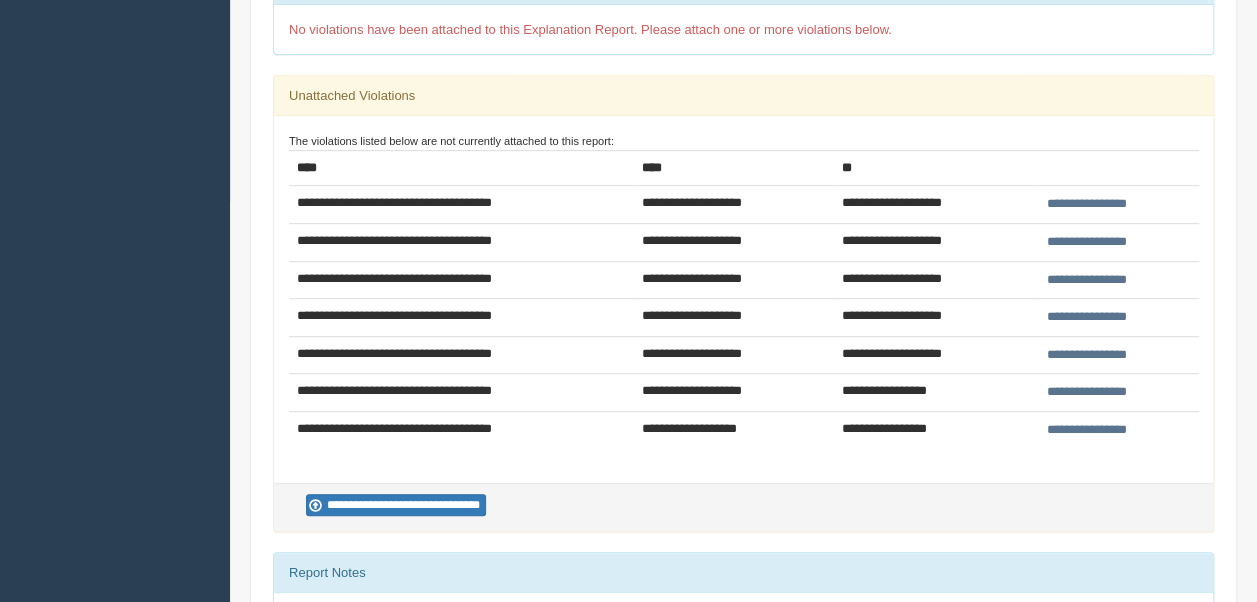 click on "**********" at bounding box center (1087, 204) 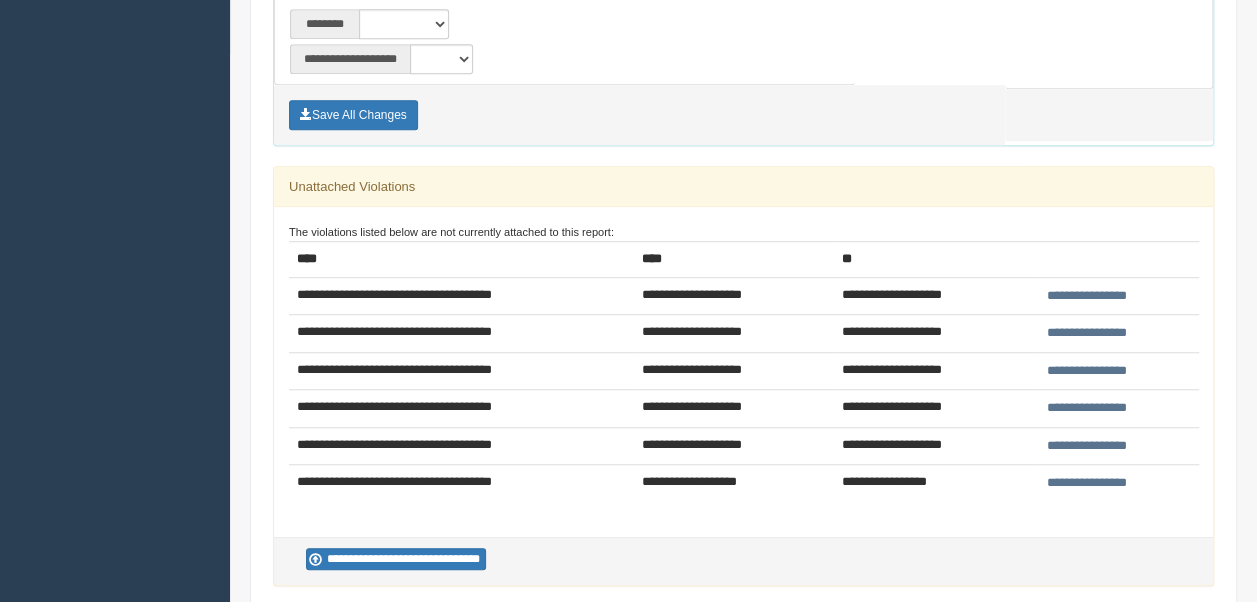 scroll, scrollTop: 297, scrollLeft: 0, axis: vertical 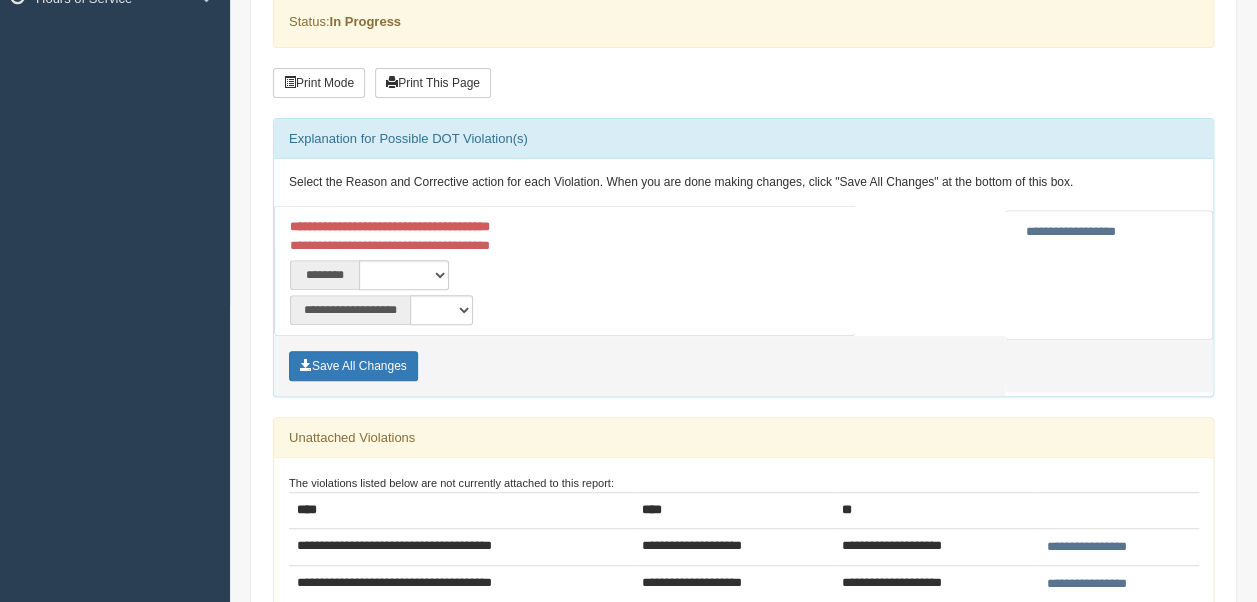 click on "**********" at bounding box center [1071, 231] 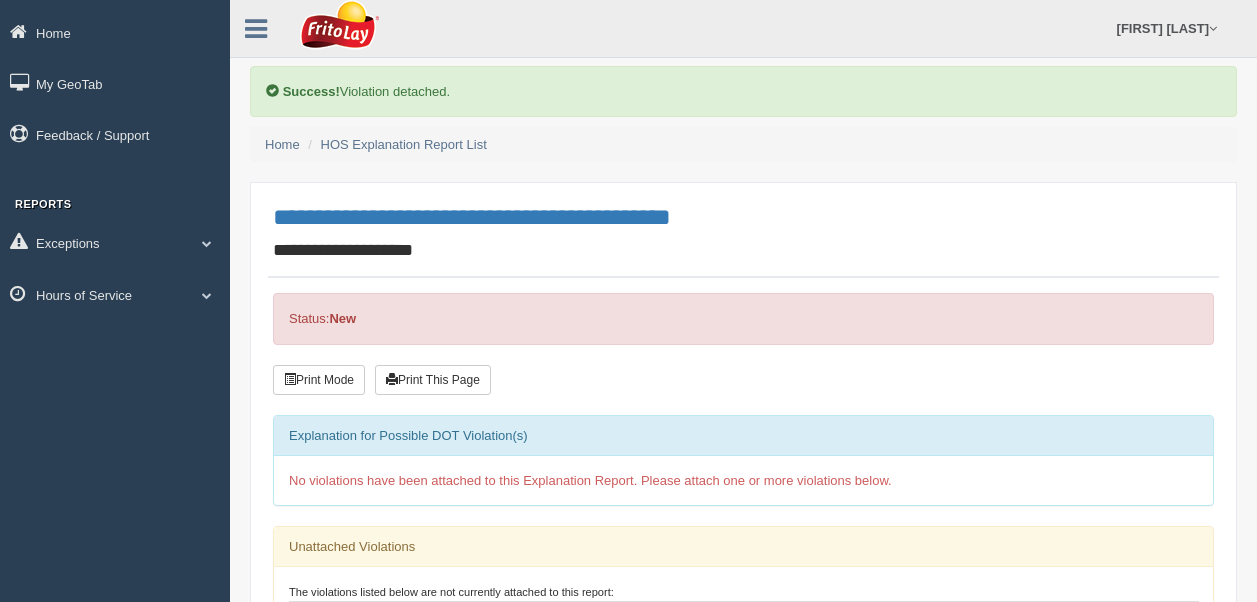 scroll, scrollTop: 0, scrollLeft: 0, axis: both 